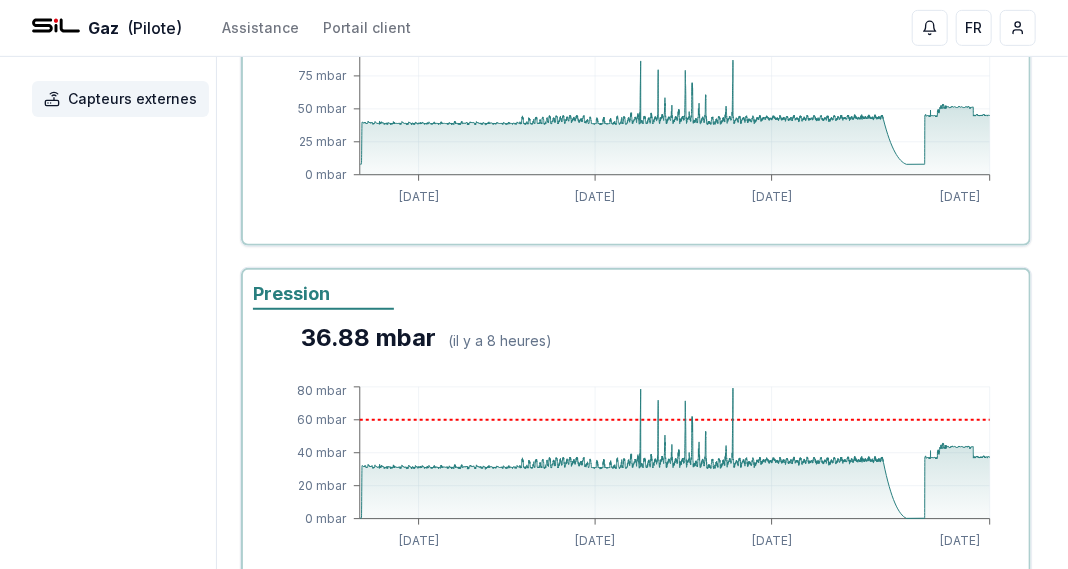 scroll, scrollTop: 406, scrollLeft: 0, axis: vertical 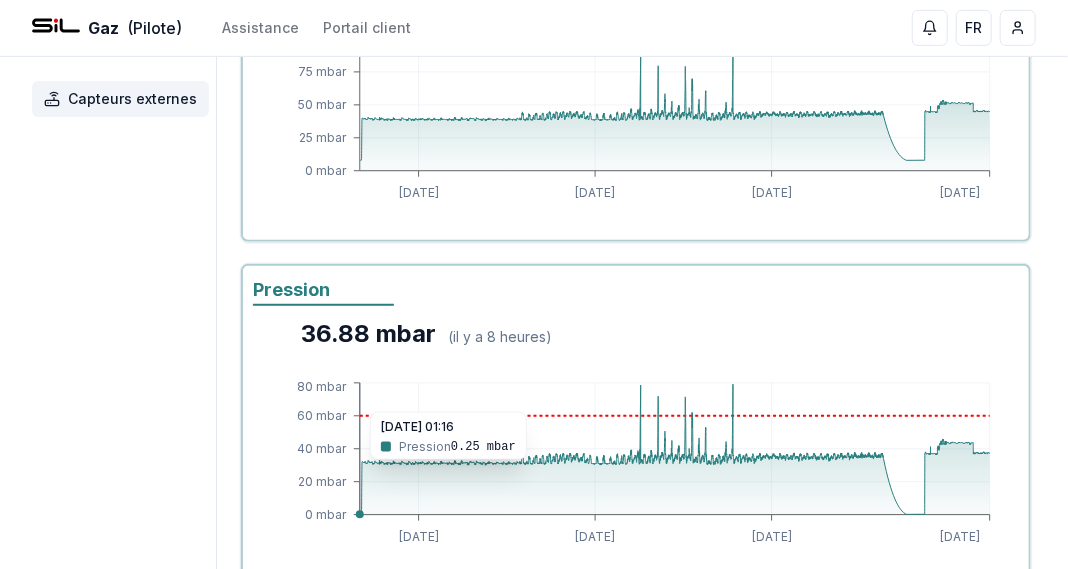 click 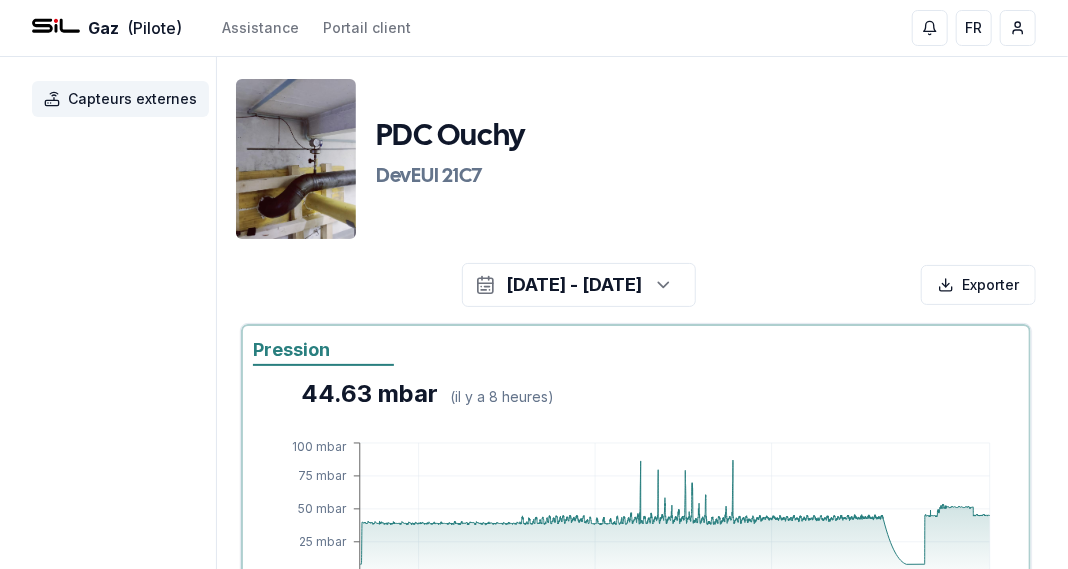 scroll, scrollTop: 0, scrollLeft: 0, axis: both 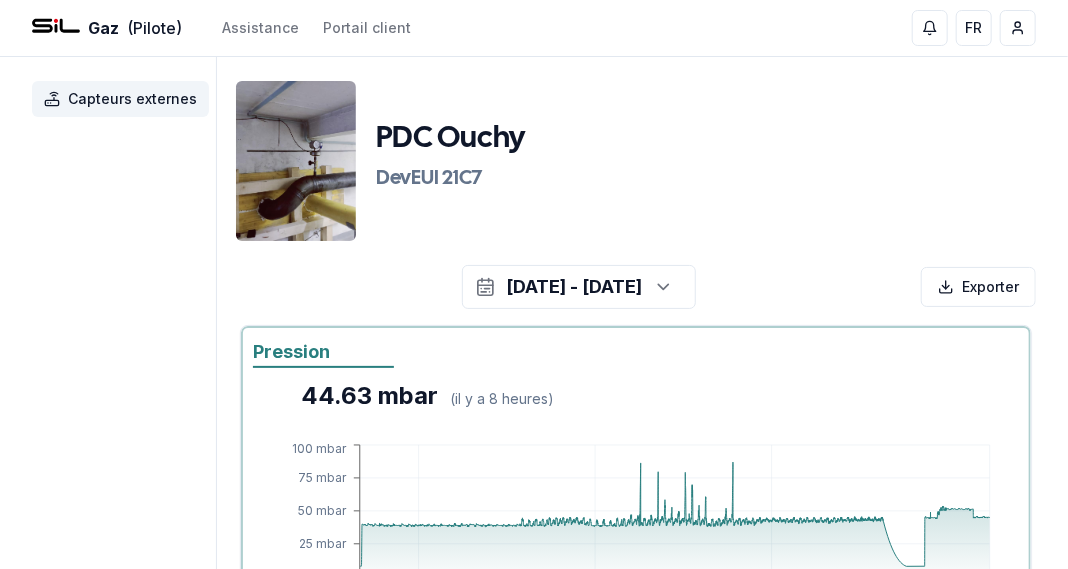 click 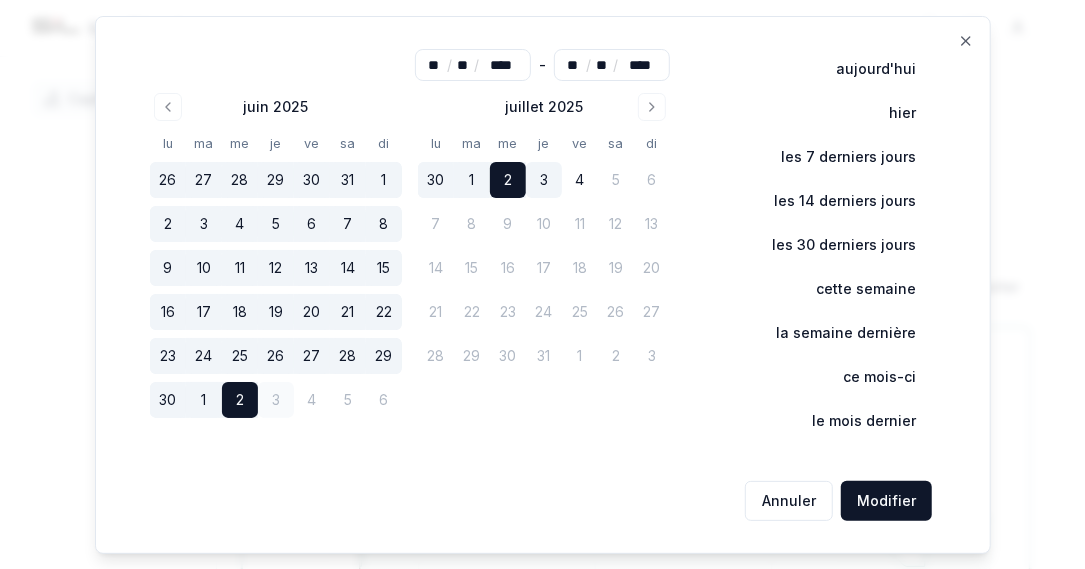 click on "3" at bounding box center [276, 400] 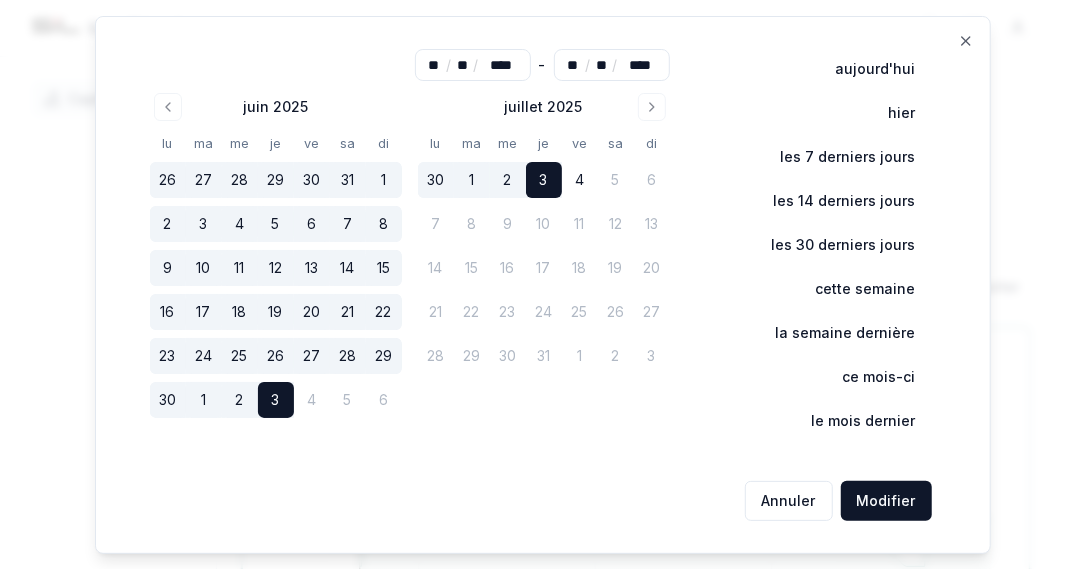 click on "2" at bounding box center [240, 400] 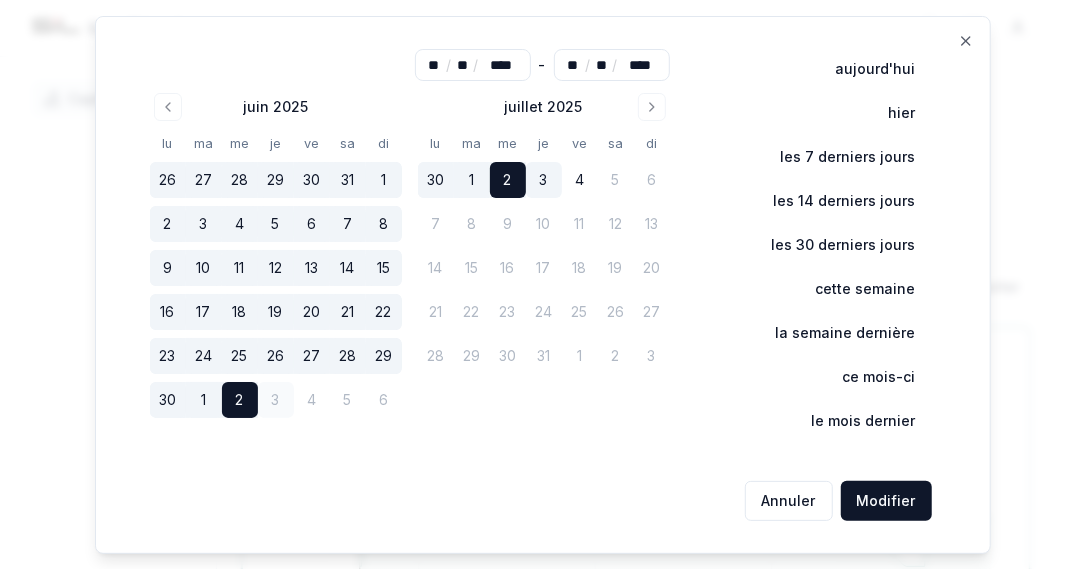 type on "**" 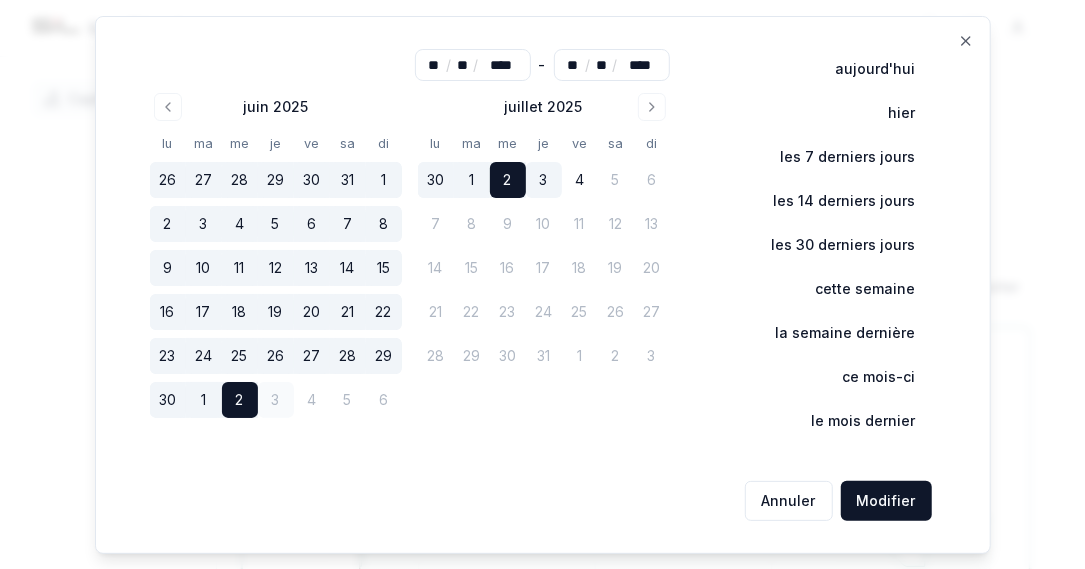 click on "2" at bounding box center [240, 400] 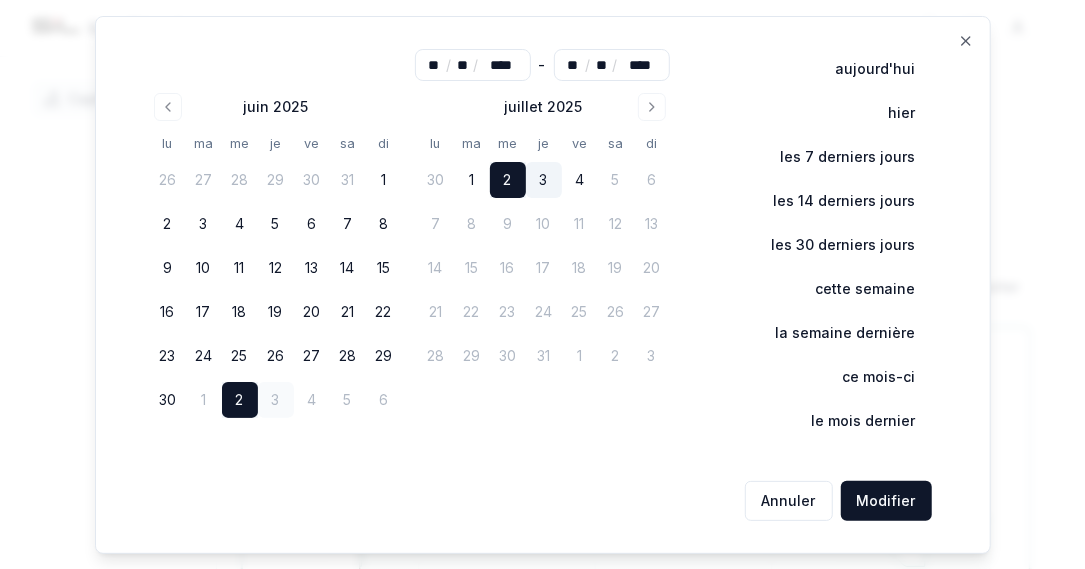 type on "**" 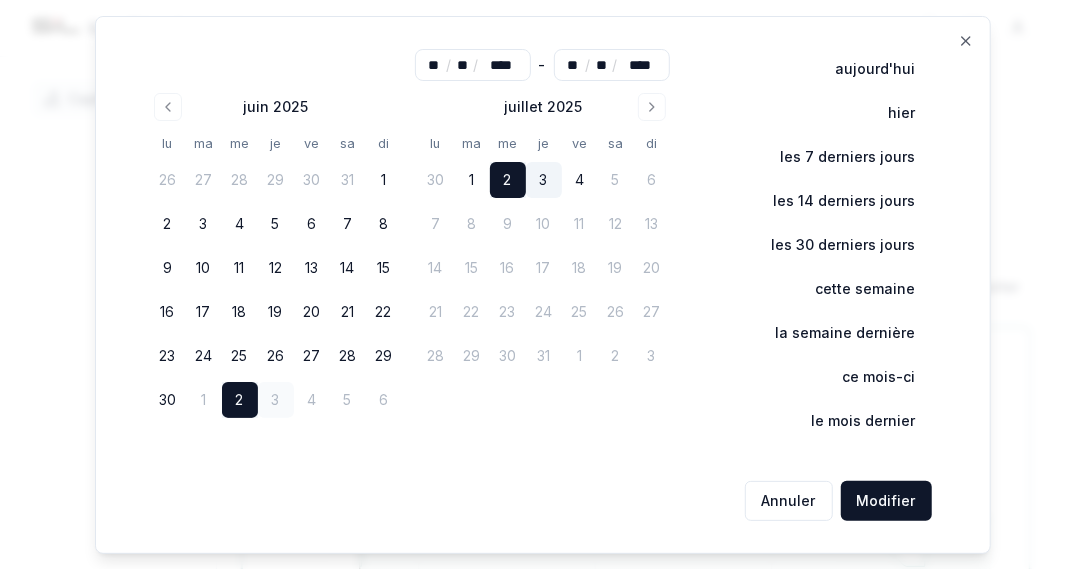type on "**" 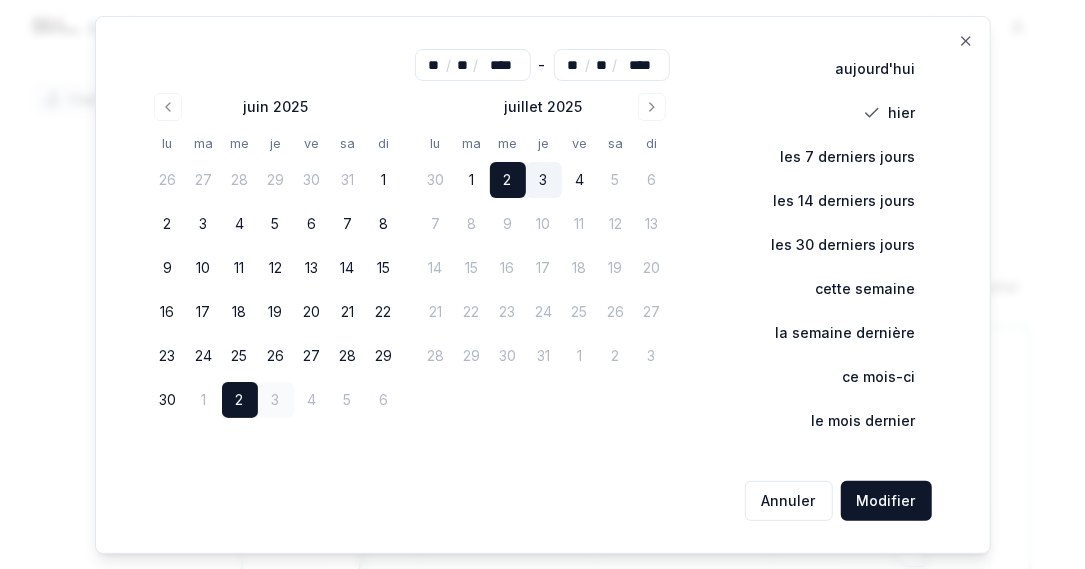 drag, startPoint x: 252, startPoint y: 399, endPoint x: 281, endPoint y: 410, distance: 31.016125 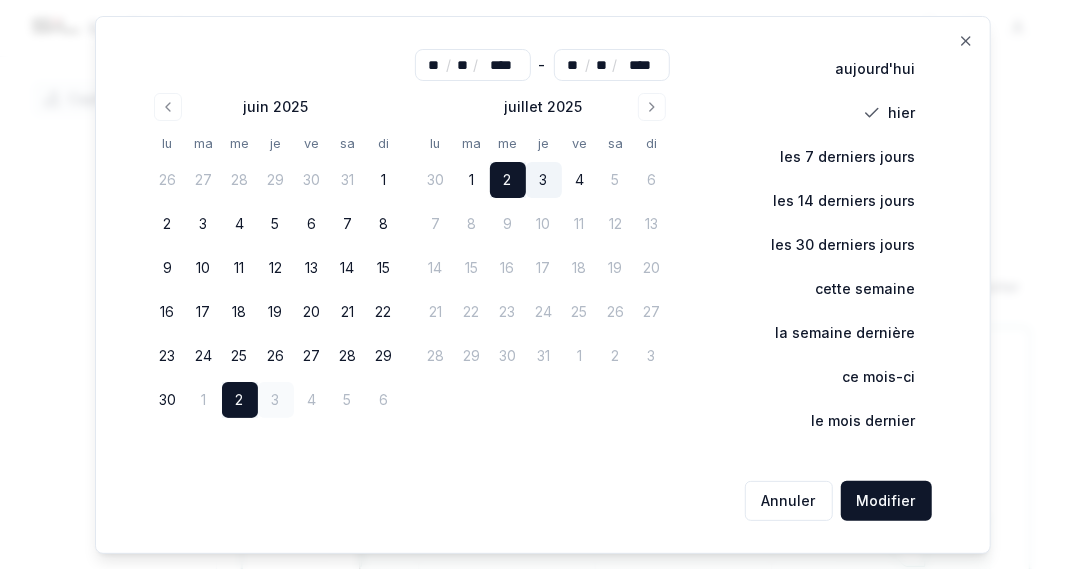 click on "30 1 2 3 4 5 6" at bounding box center (276, 400) 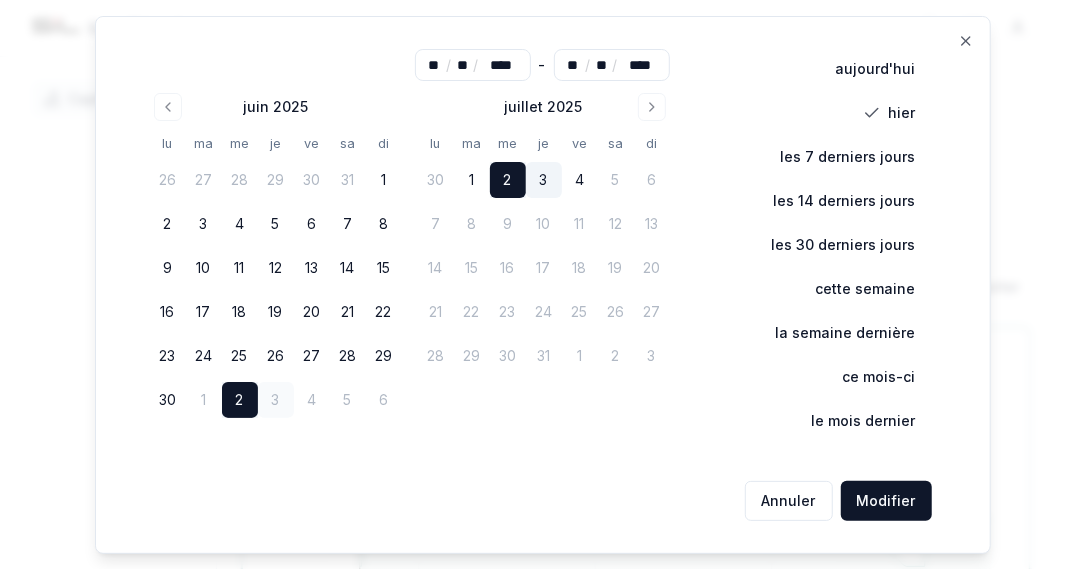click on "3" at bounding box center (276, 400) 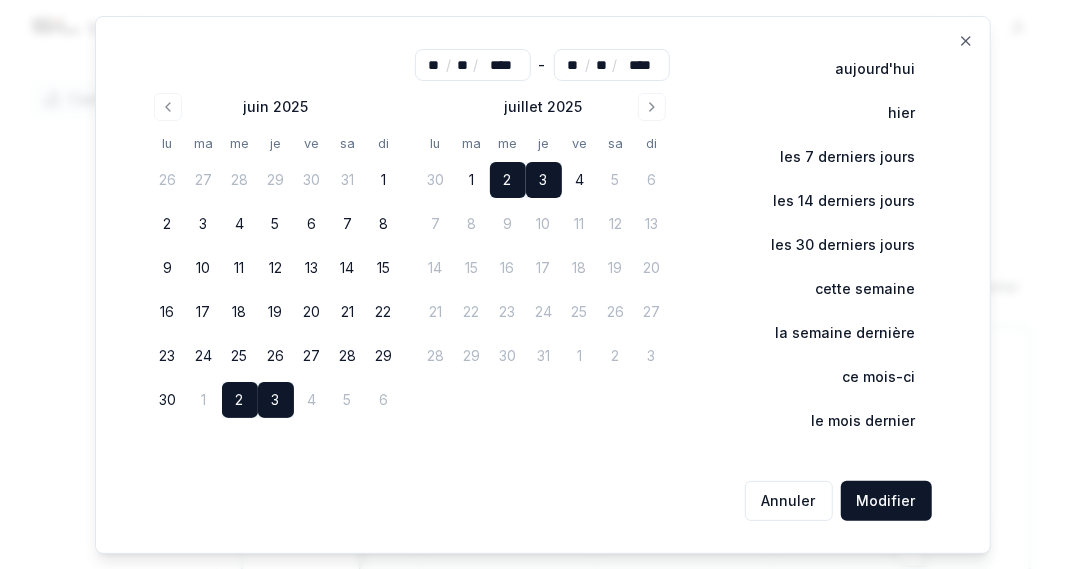 type on "**" 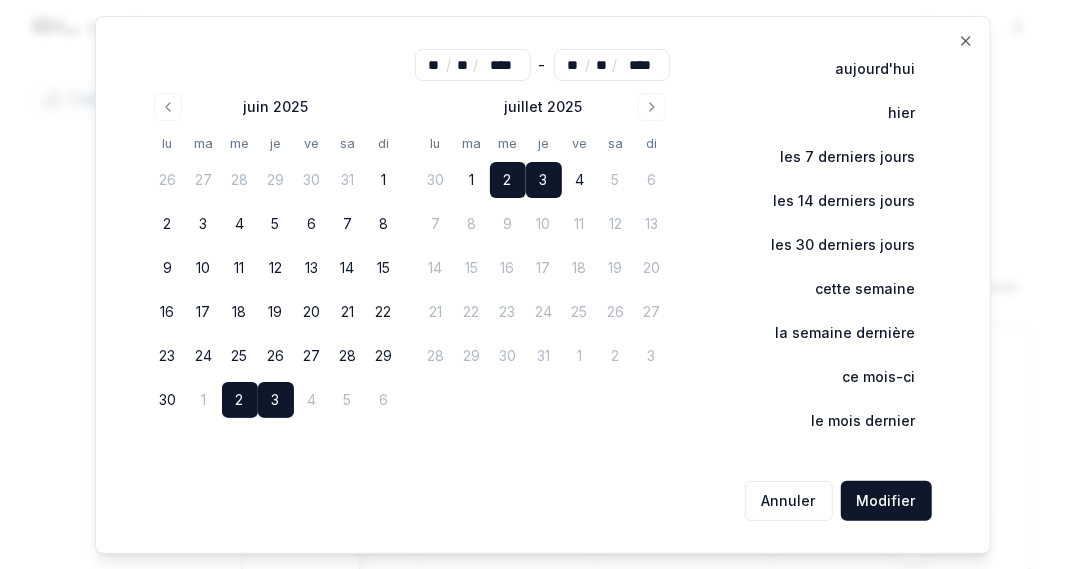 click on "Modifier" at bounding box center [886, 501] 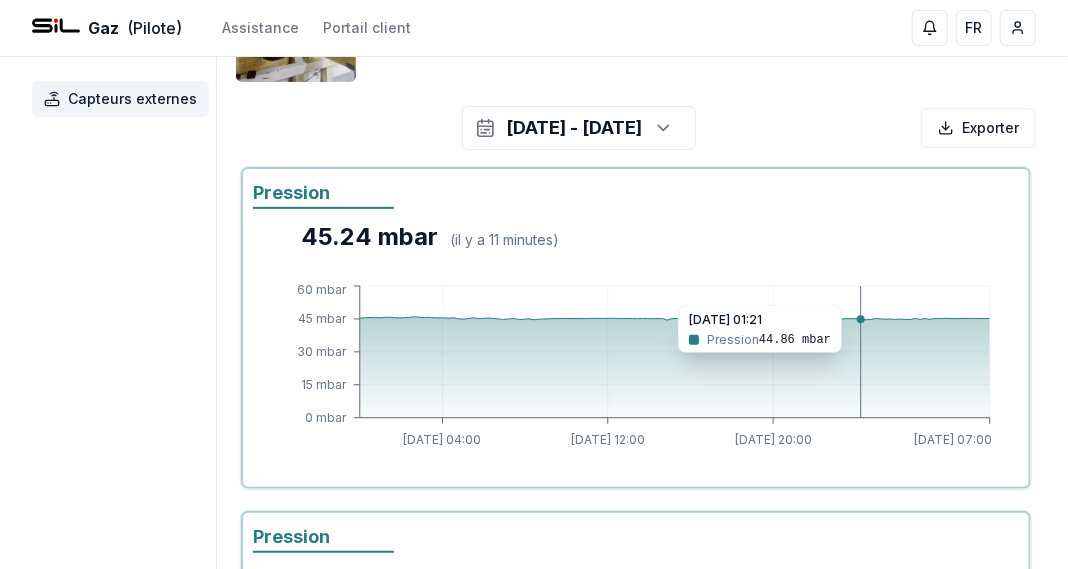scroll, scrollTop: 158, scrollLeft: 0, axis: vertical 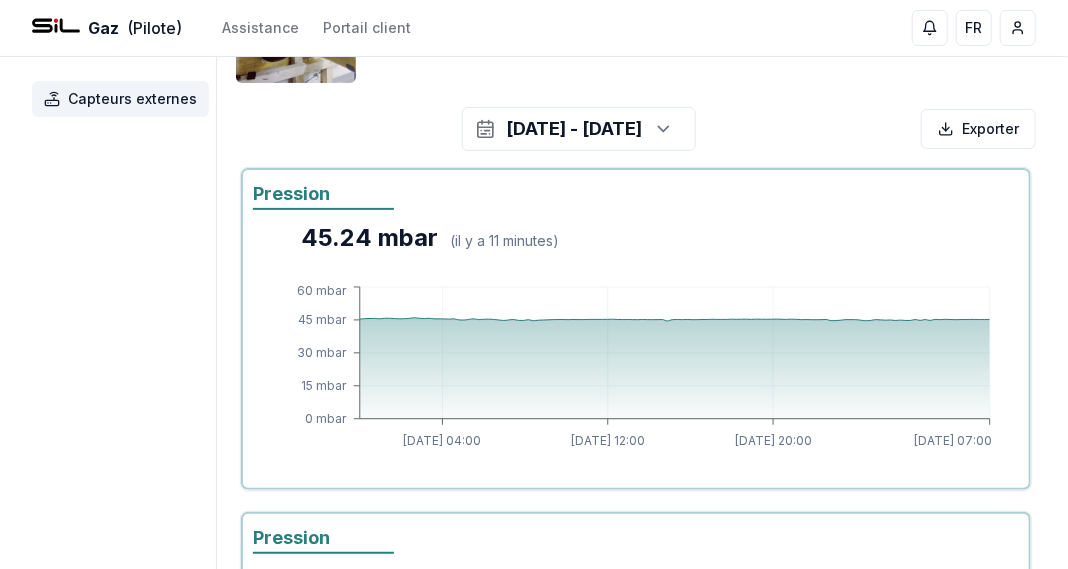 click on "Gaz (Pilote) Assistance Portail client FR [PERSON_NAME] Capteurs externes PDC Ouchy DevEUI 21C7 [DATE] - [DATE] Exporter Pression 45.24   mbar ( il y a 11 minutes ) [DATE] 04:00 [DATE] 12:00 [DATE] 20:00 [DATE] 07:00 0 mbar 15 mbar 30 mbar 45 mbar 60 mbar DevEUI: 70B3D597B00021C7 Pression 37.49   mbar ( il y a 11 minutes ) [DATE] 04:00 [DATE] 12:00 [DATE] 20:00 [DATE] 07:00 0 mbar 10 mbar 20 mbar 30 mbar 40 mbar DevEUI: 70B3D597B00021C7 Développé par   evoly   -  metering forever different . Linkedin [DATE] 04:00" at bounding box center [534, 417] 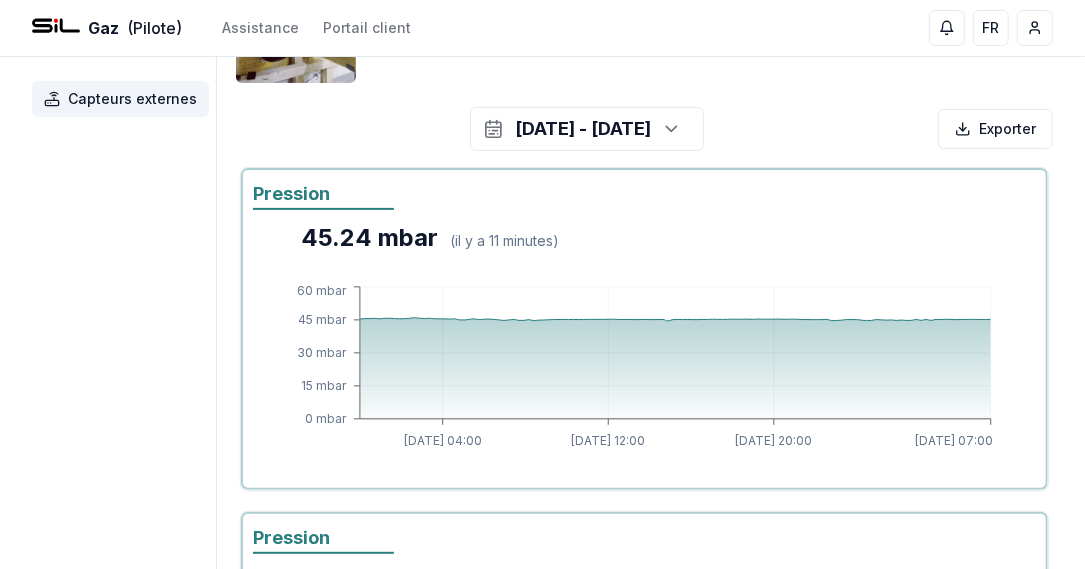 click on "Gaz (Pilote) Assistance Portail client FR [PERSON_NAME] Capteurs externes PDC Ouchy DevEUI 21C7 [DATE] - [DATE] Exporter Pression 45.24   mbar ( il y a 11 minutes ) [DATE] 04:00 [DATE] 12:00 [DATE] 20:00 [DATE] 07:00 0 mbar 15 mbar 30 mbar 45 mbar 60 mbar DevEUI: 70B3D597B00021C7 Pression 37.49   mbar ( il y a 11 minutes ) [DATE] 04:00 [DATE] 12:00 [DATE] 20:00 [DATE] 07:00 0 mbar 10 mbar 20 mbar 30 mbar 40 mbar DevEUI: 70B3D597B00021C7 Développé par   evoly   -  metering forever different . Linkedin [DATE] 04:00" at bounding box center [542, 417] 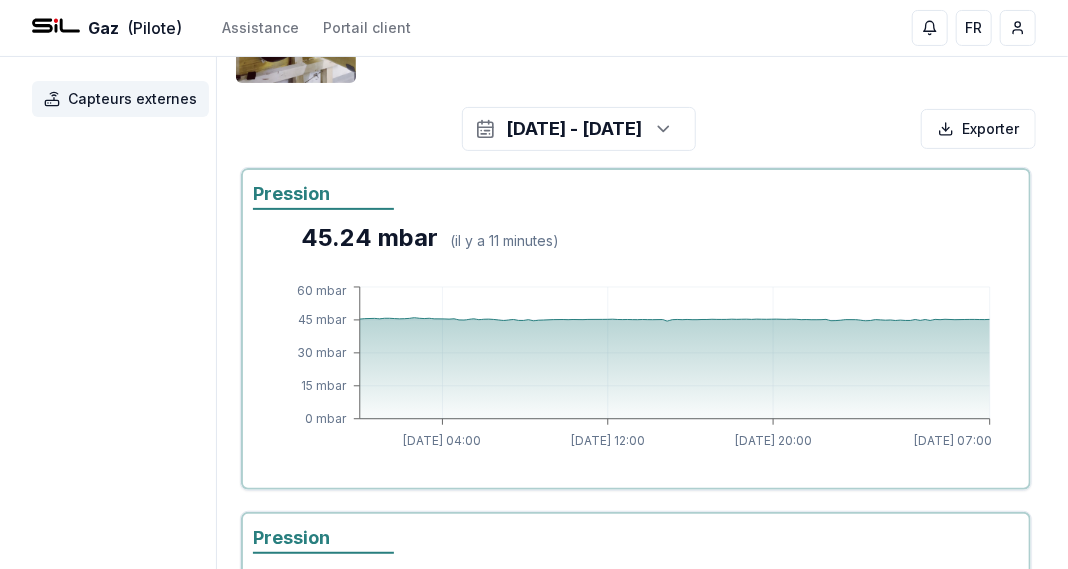click on "Capteurs externes" at bounding box center [132, 99] 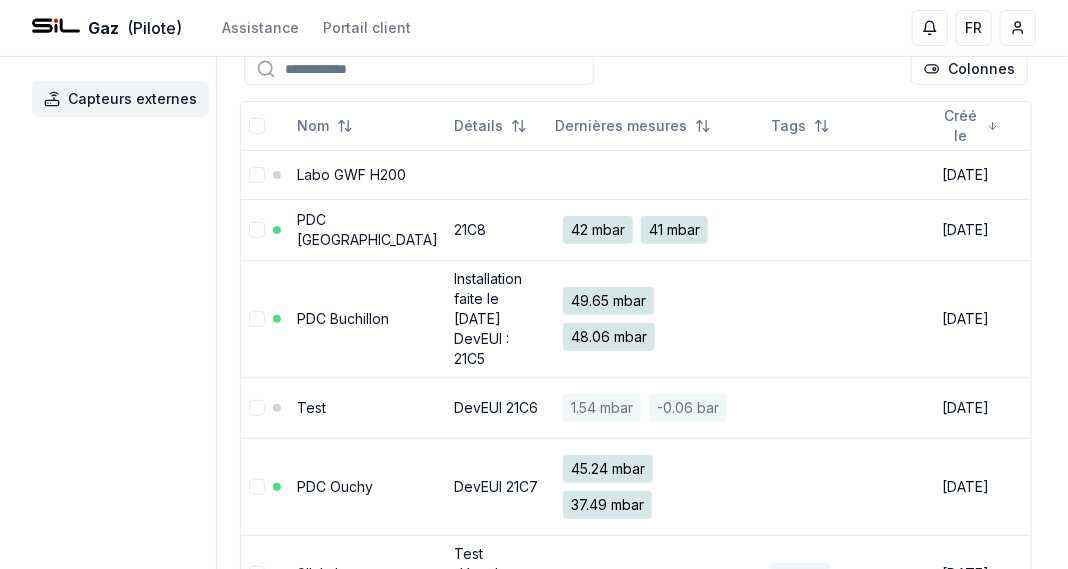 scroll, scrollTop: 136, scrollLeft: 0, axis: vertical 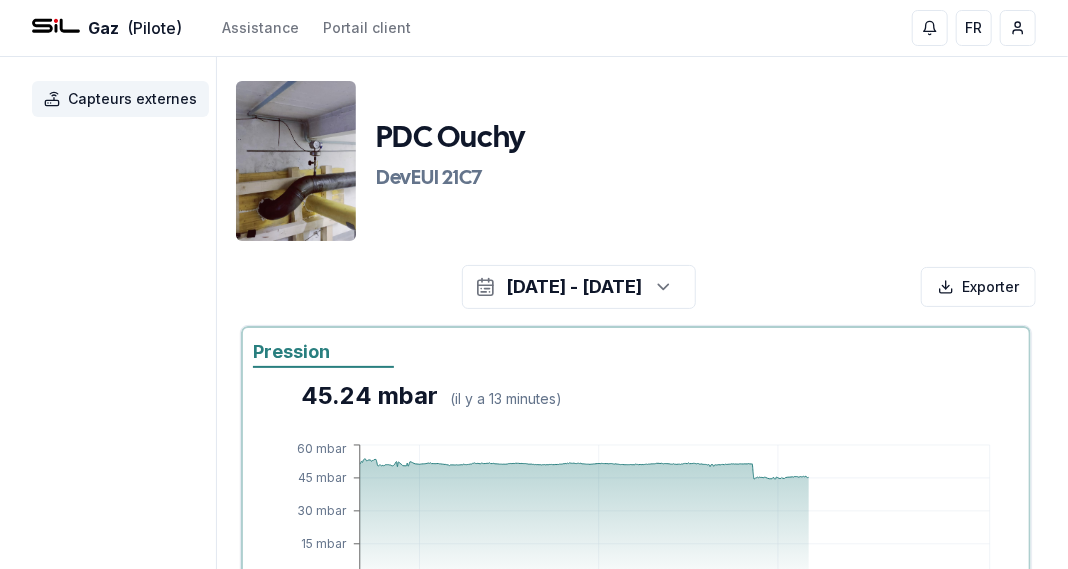 click at bounding box center [660, 287] 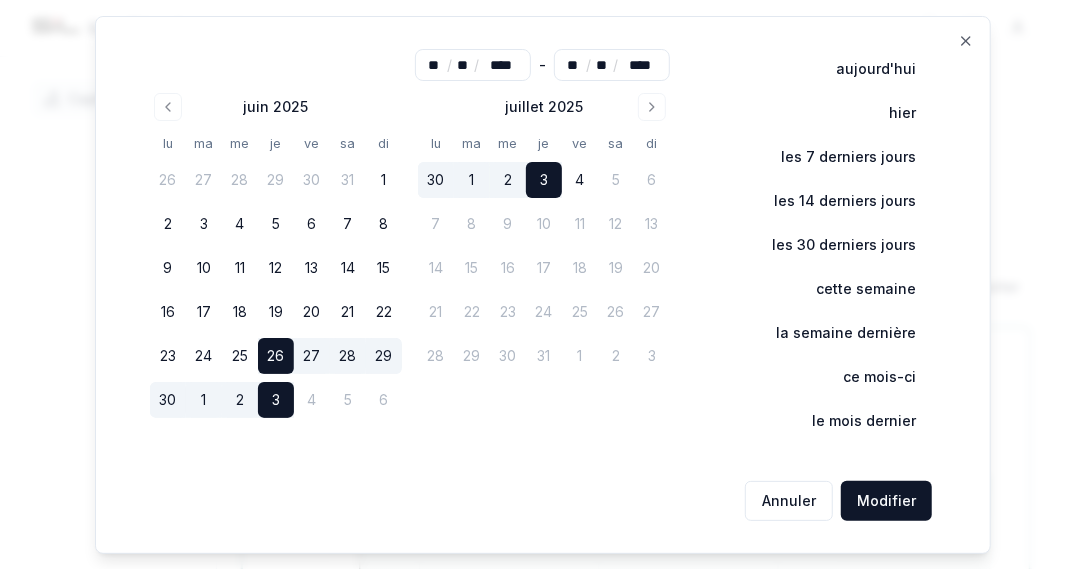 click on "Modifier" at bounding box center (886, 501) 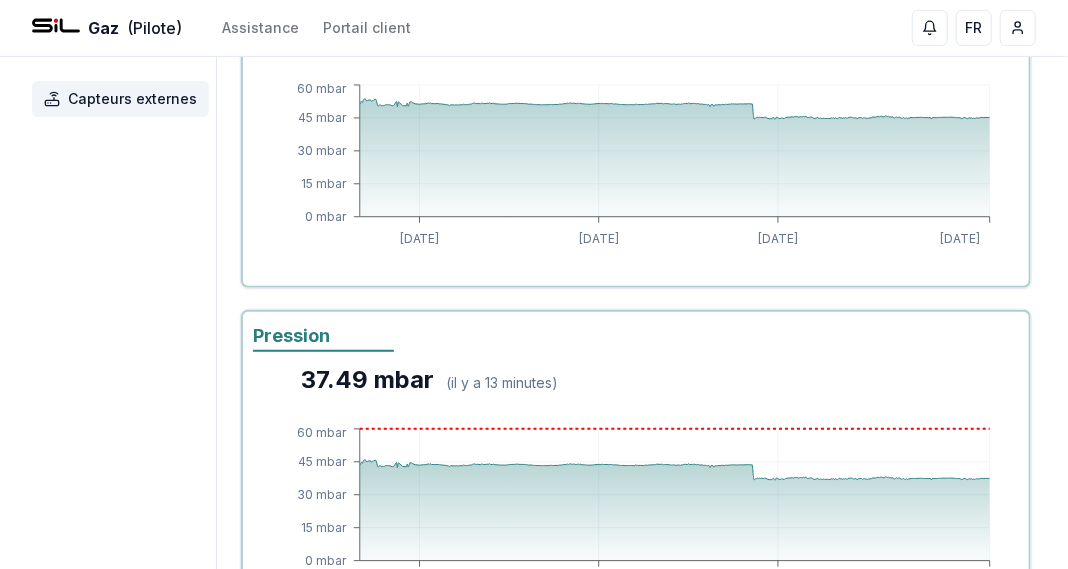 scroll, scrollTop: 361, scrollLeft: 0, axis: vertical 